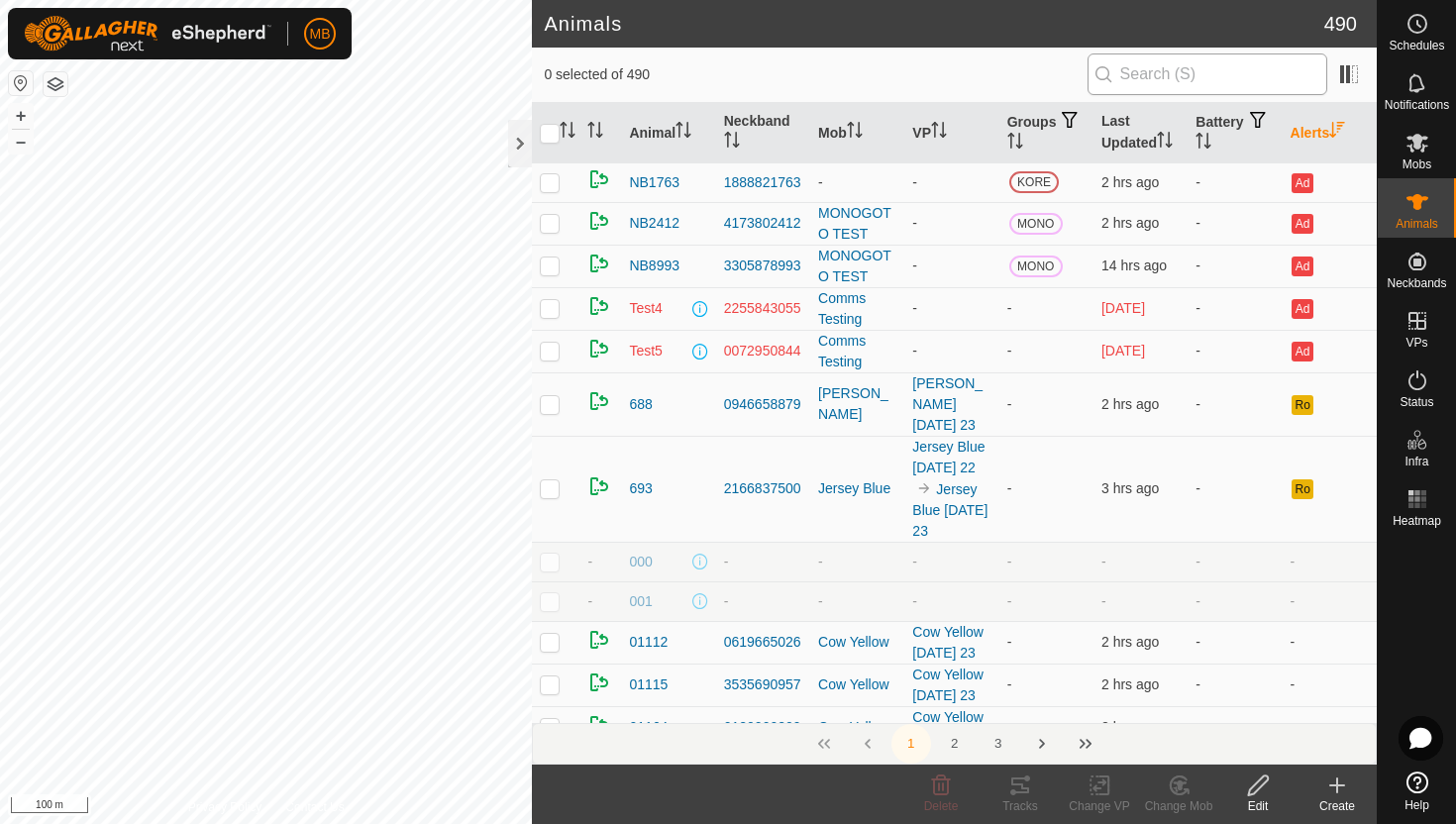 scroll, scrollTop: 0, scrollLeft: 0, axis: both 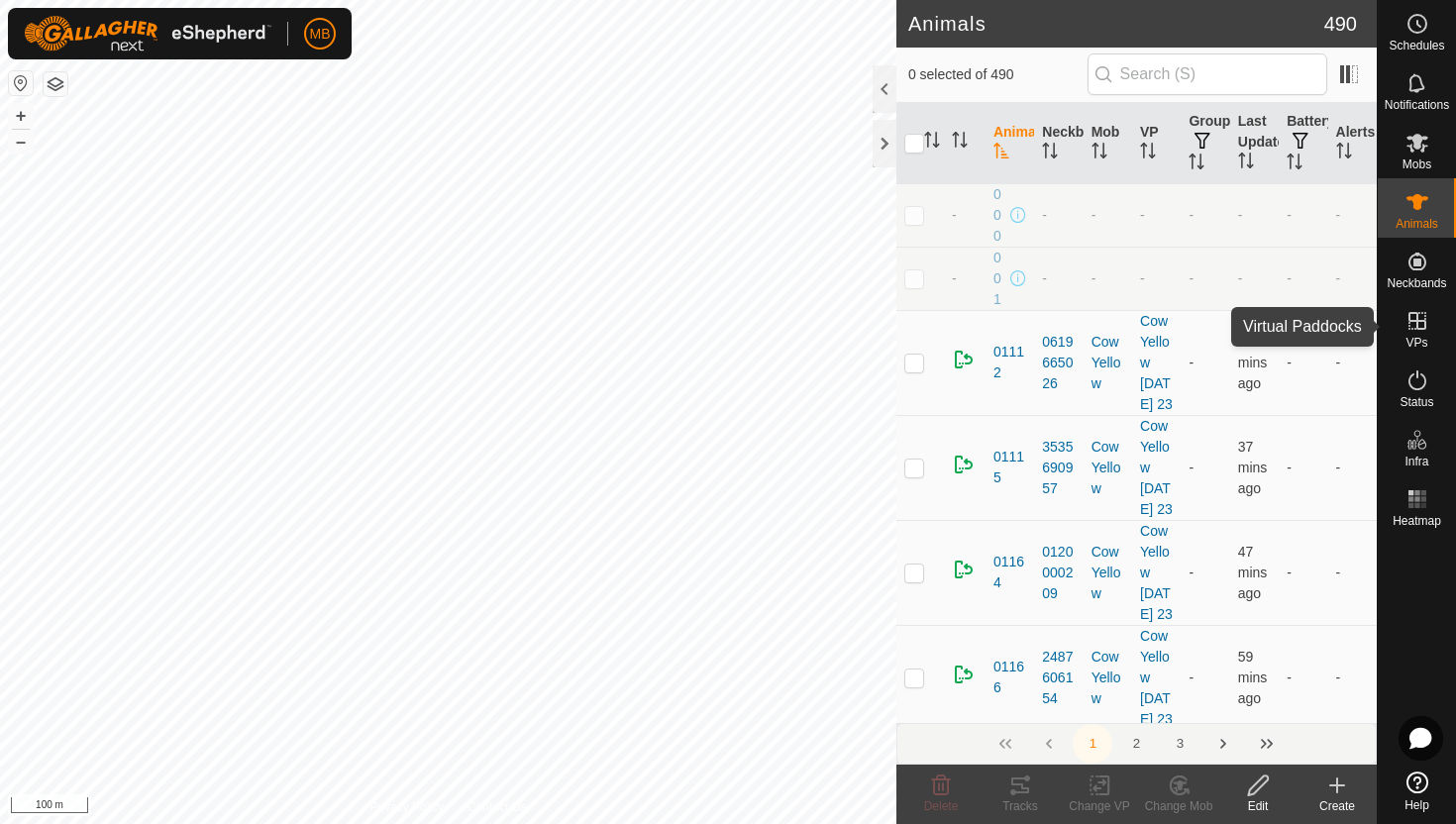click 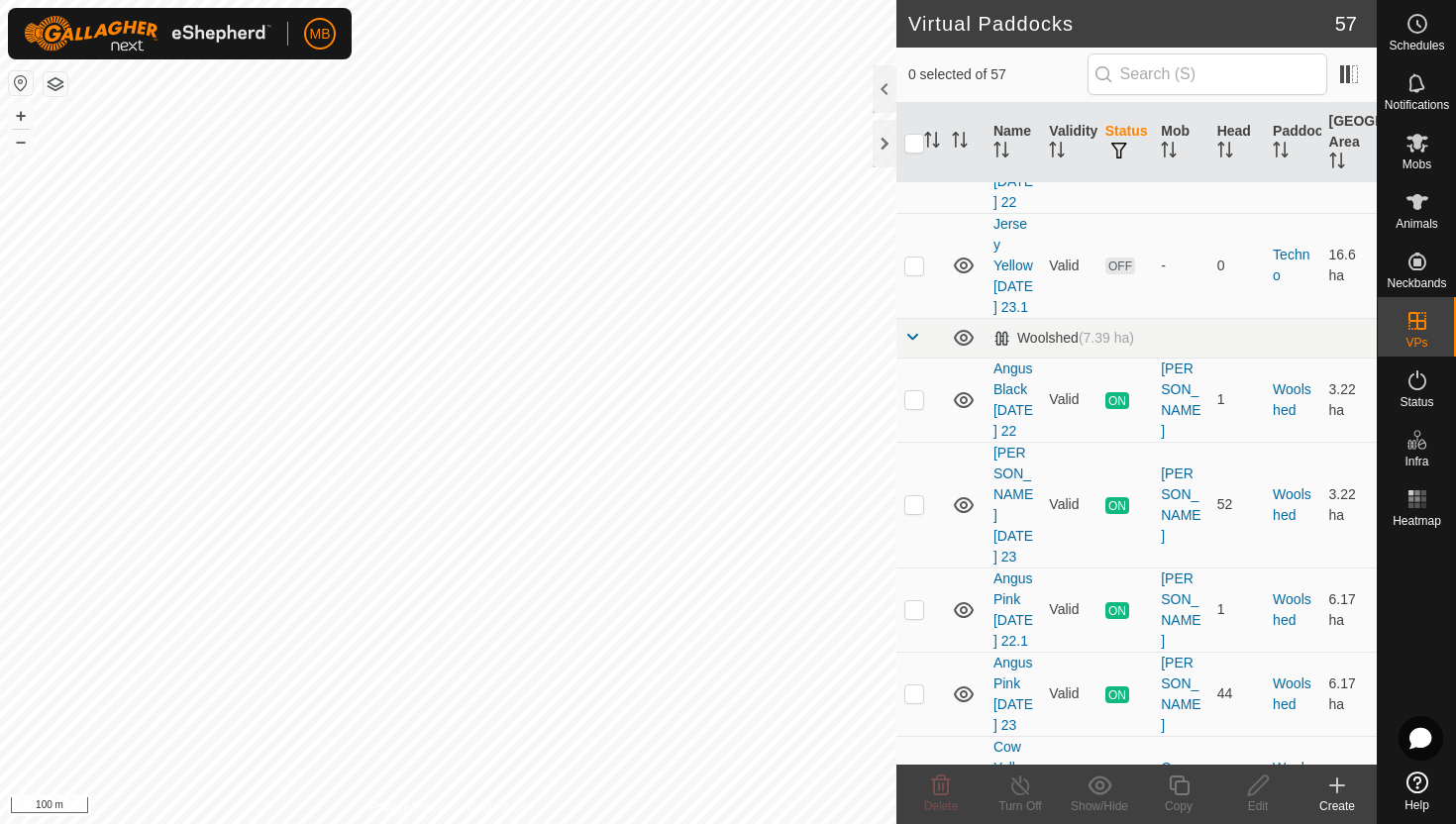 scroll, scrollTop: 3984, scrollLeft: 0, axis: vertical 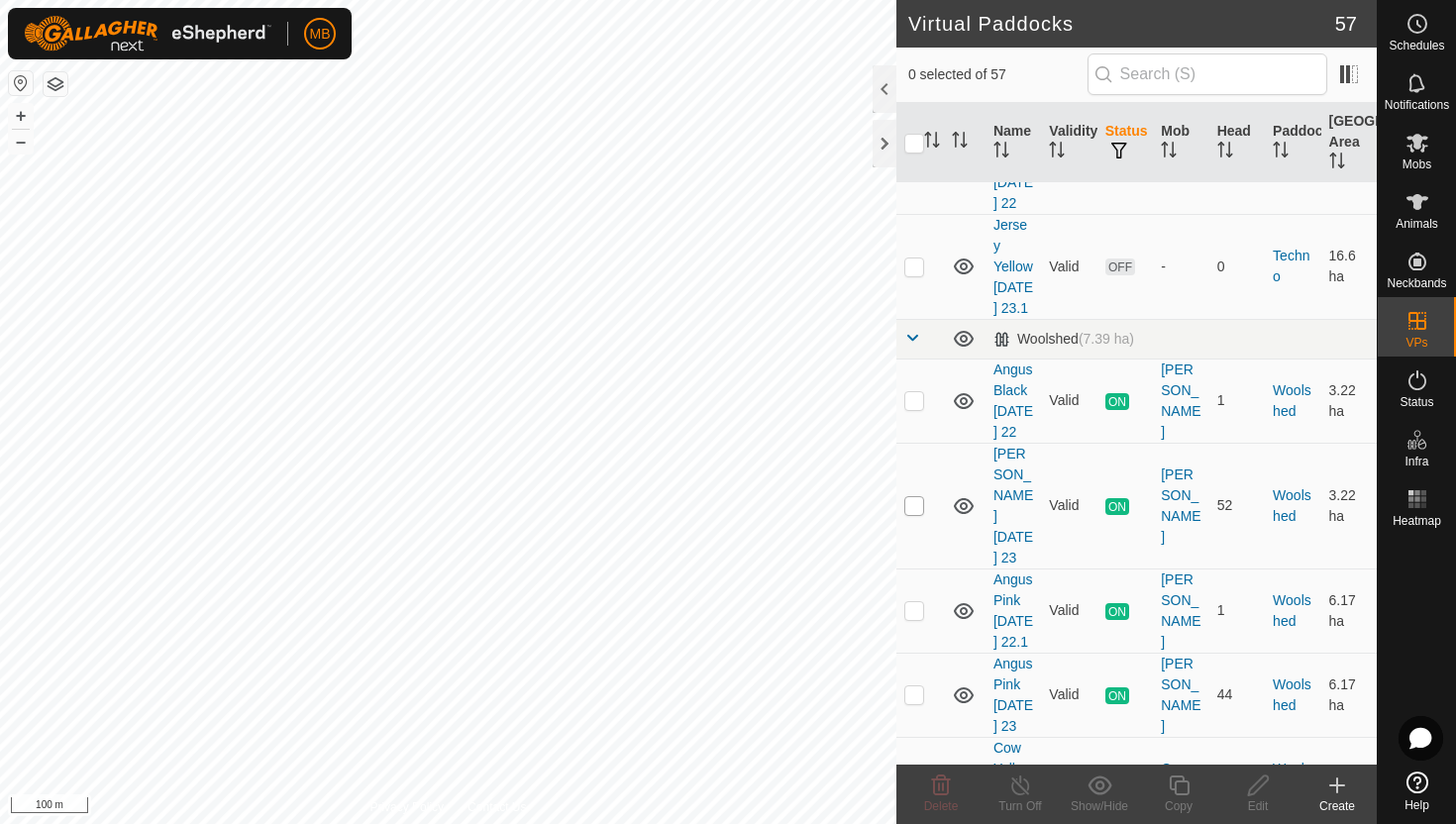 click at bounding box center (914, 506) 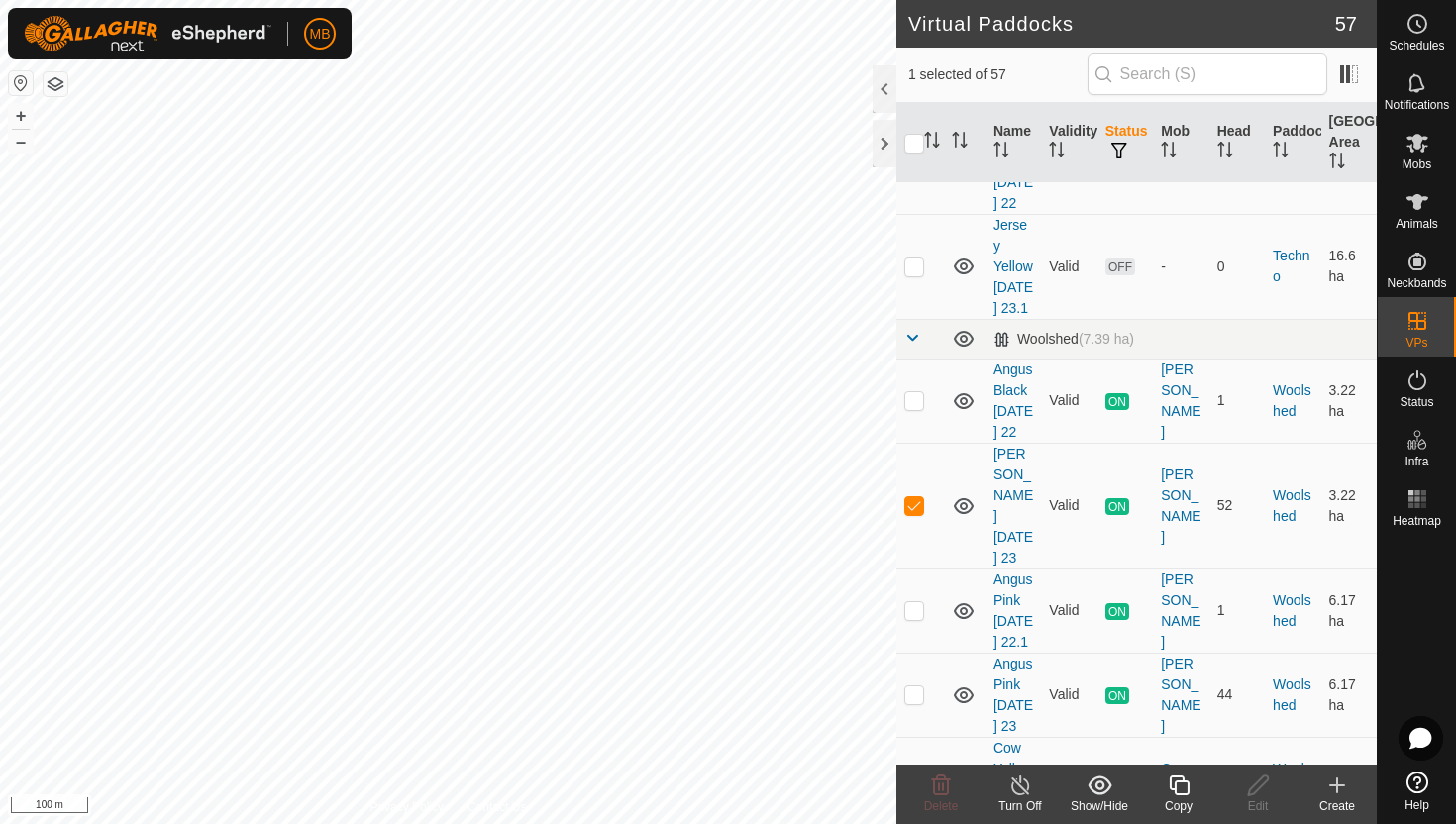 click 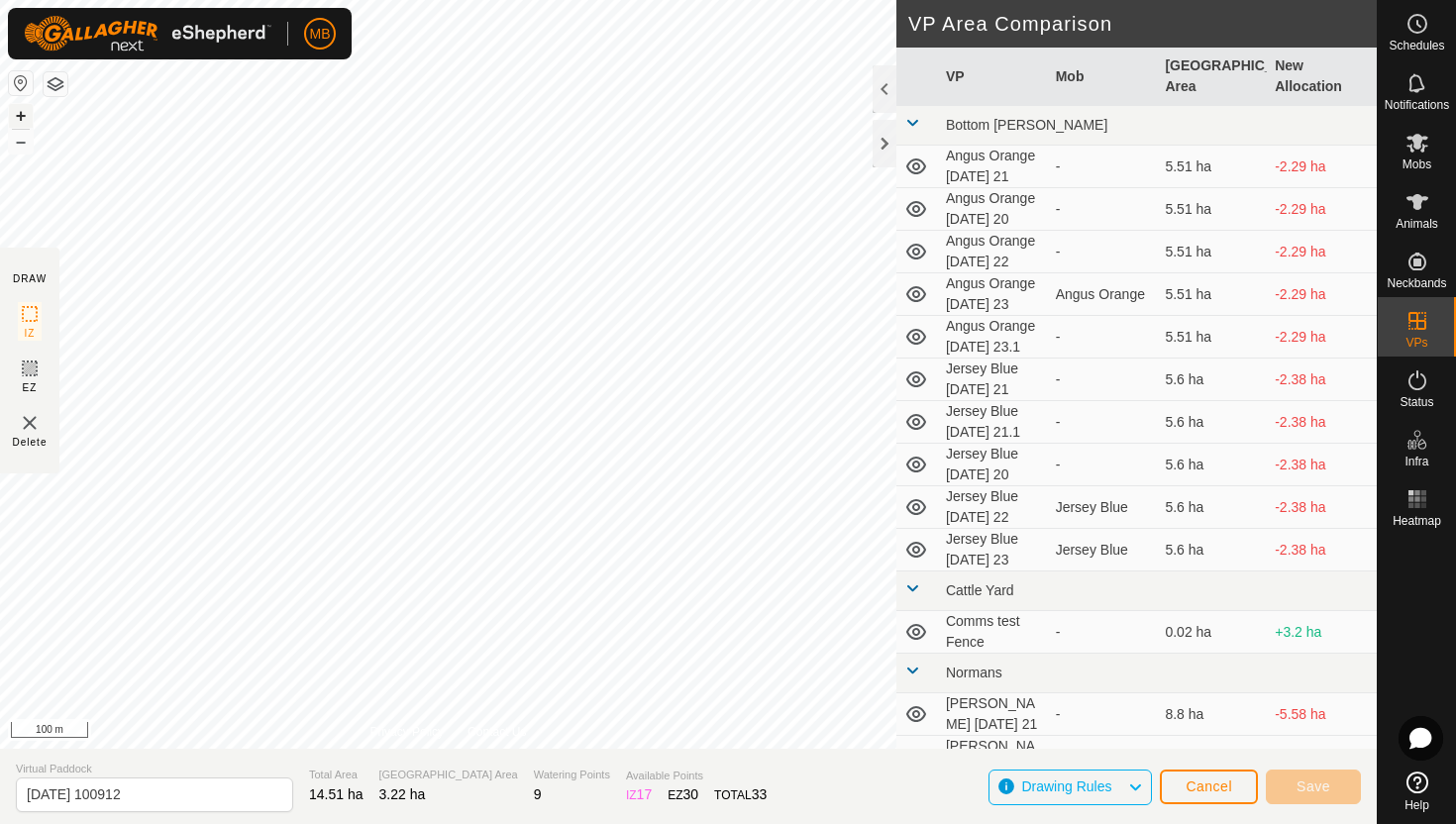 click on "+" at bounding box center (21, 116) 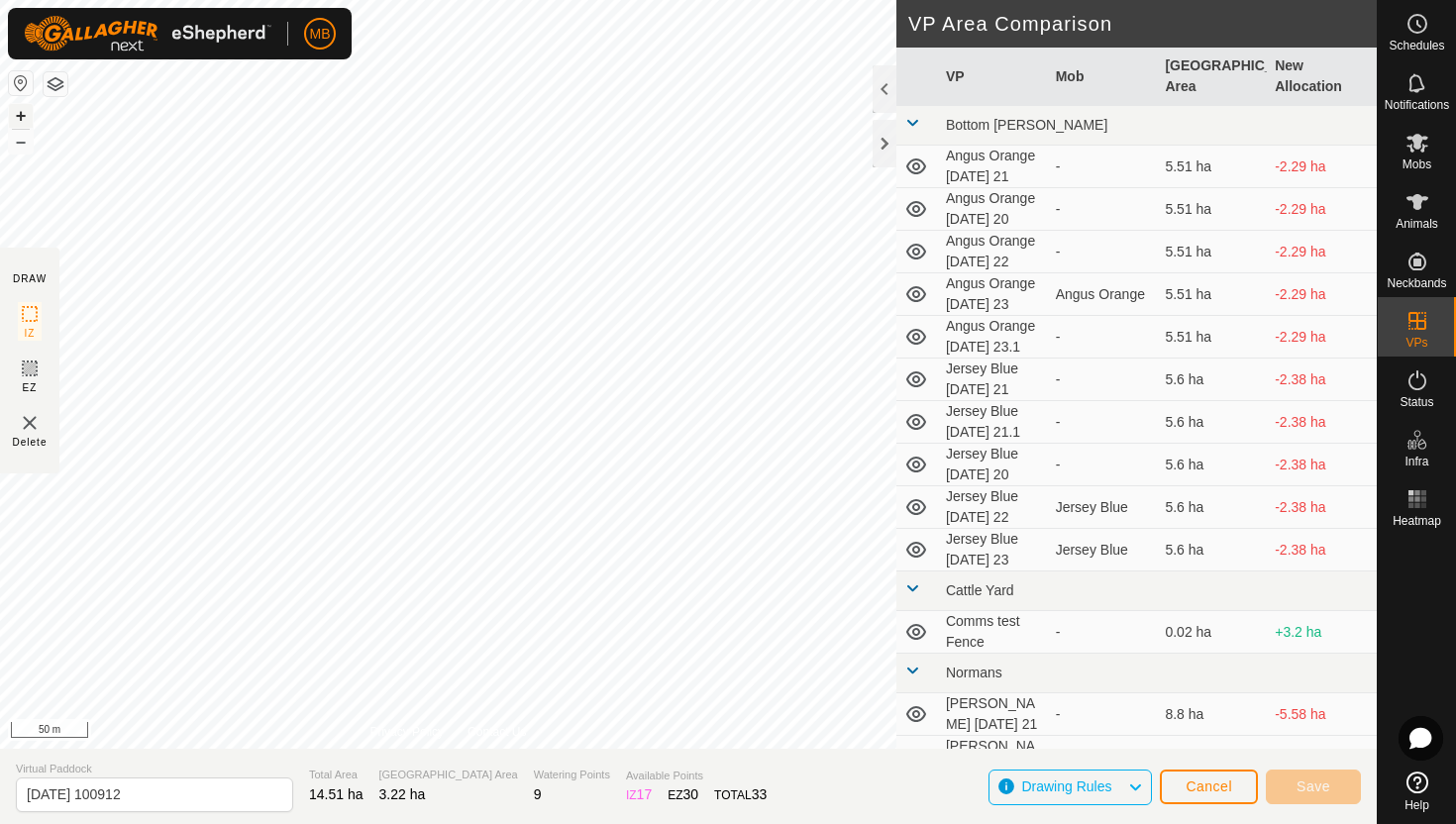 click on "+" at bounding box center (21, 116) 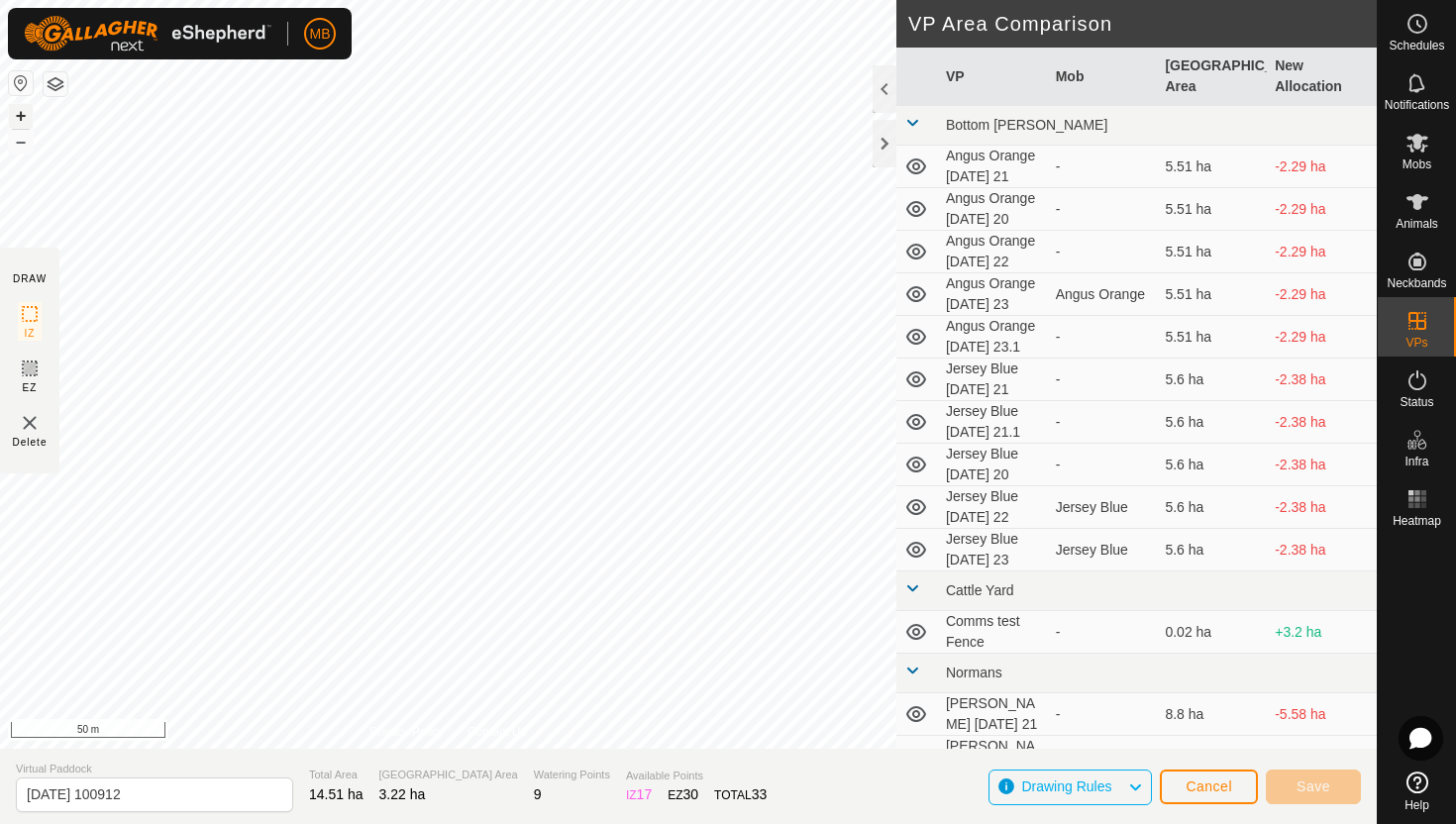 click on "+" at bounding box center (21, 116) 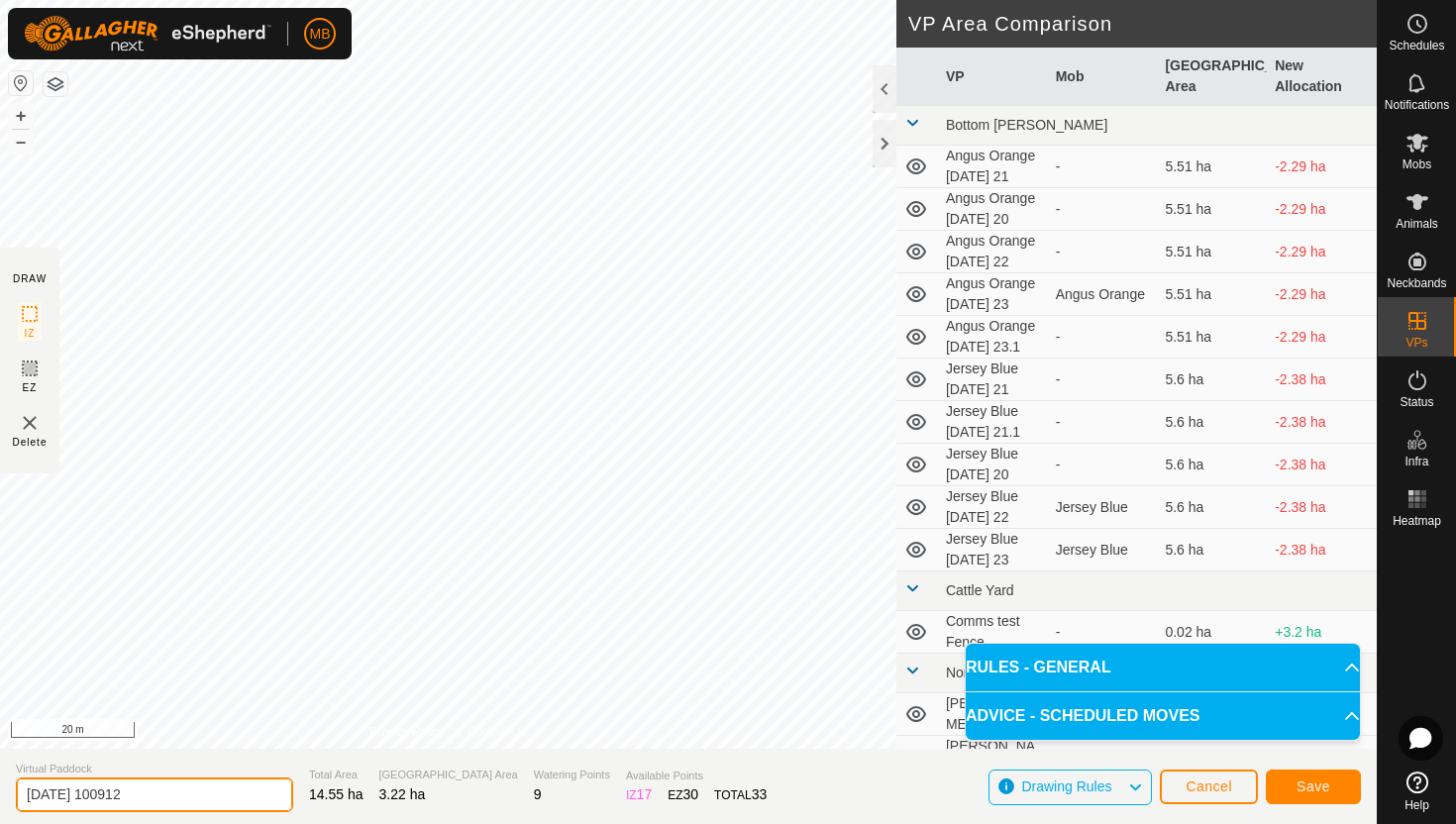 click on "2025-07-23 100912" 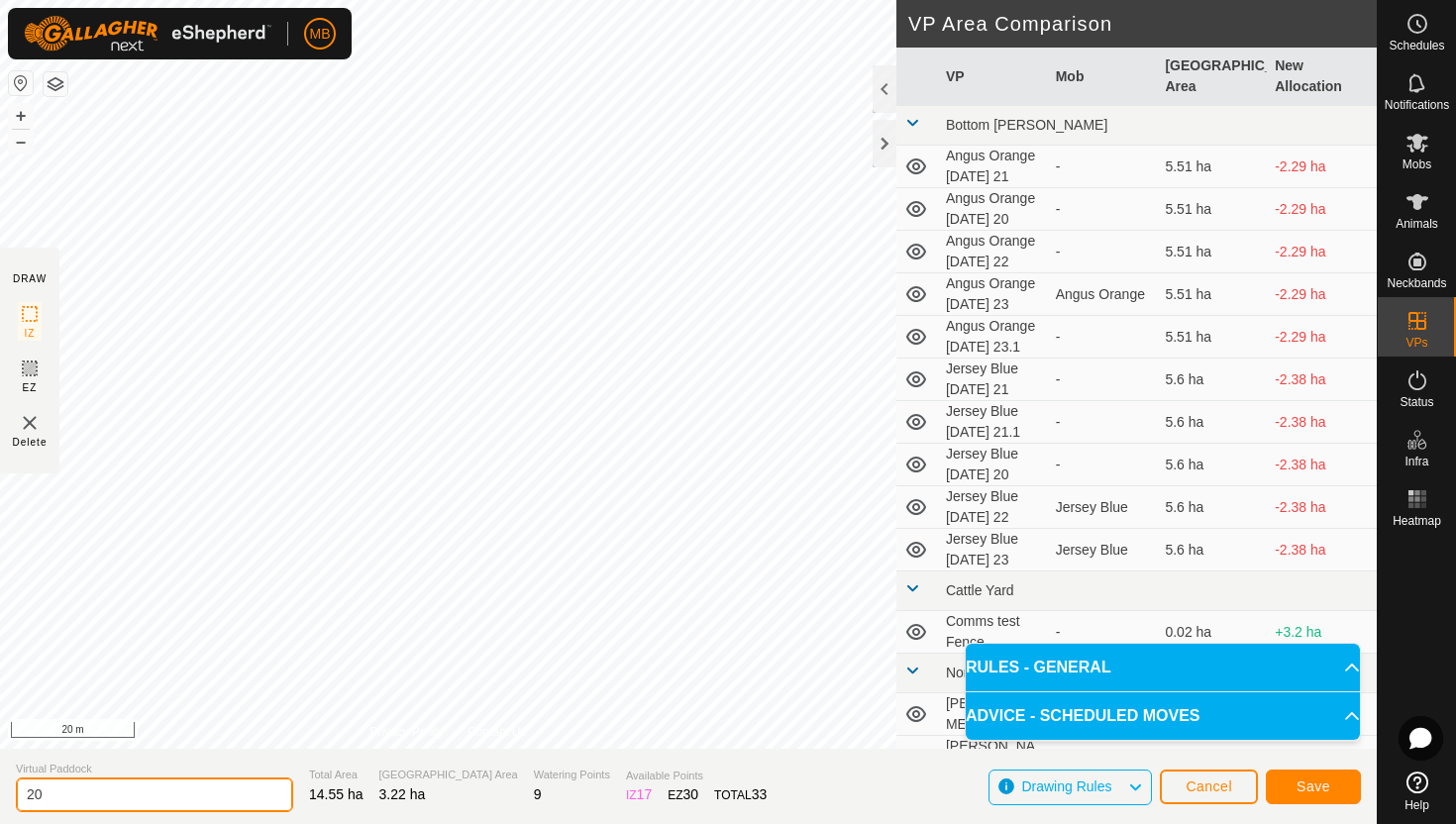 type on "2" 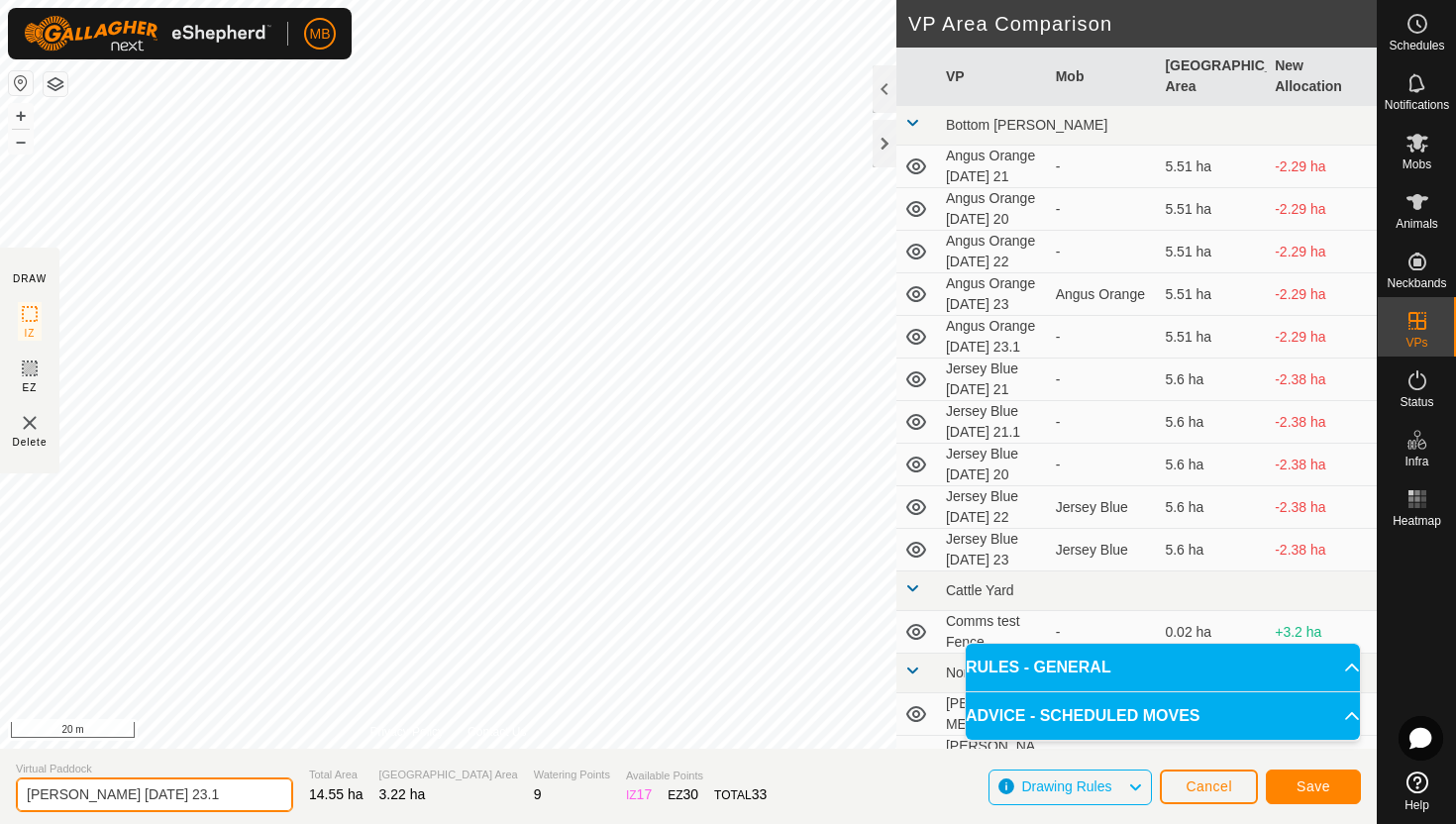 type on "[PERSON_NAME] [DATE] 23.1" 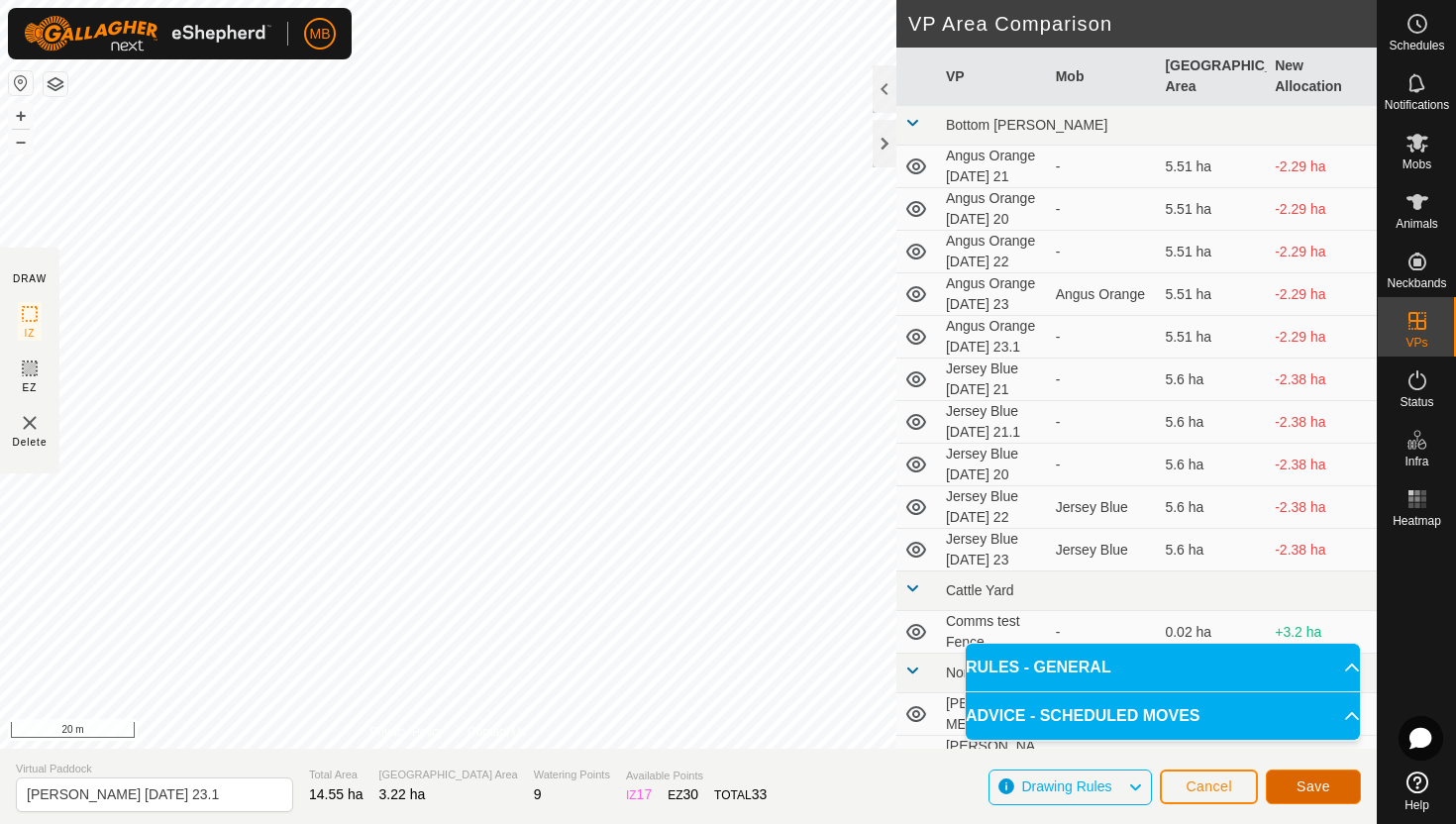 click on "Save" 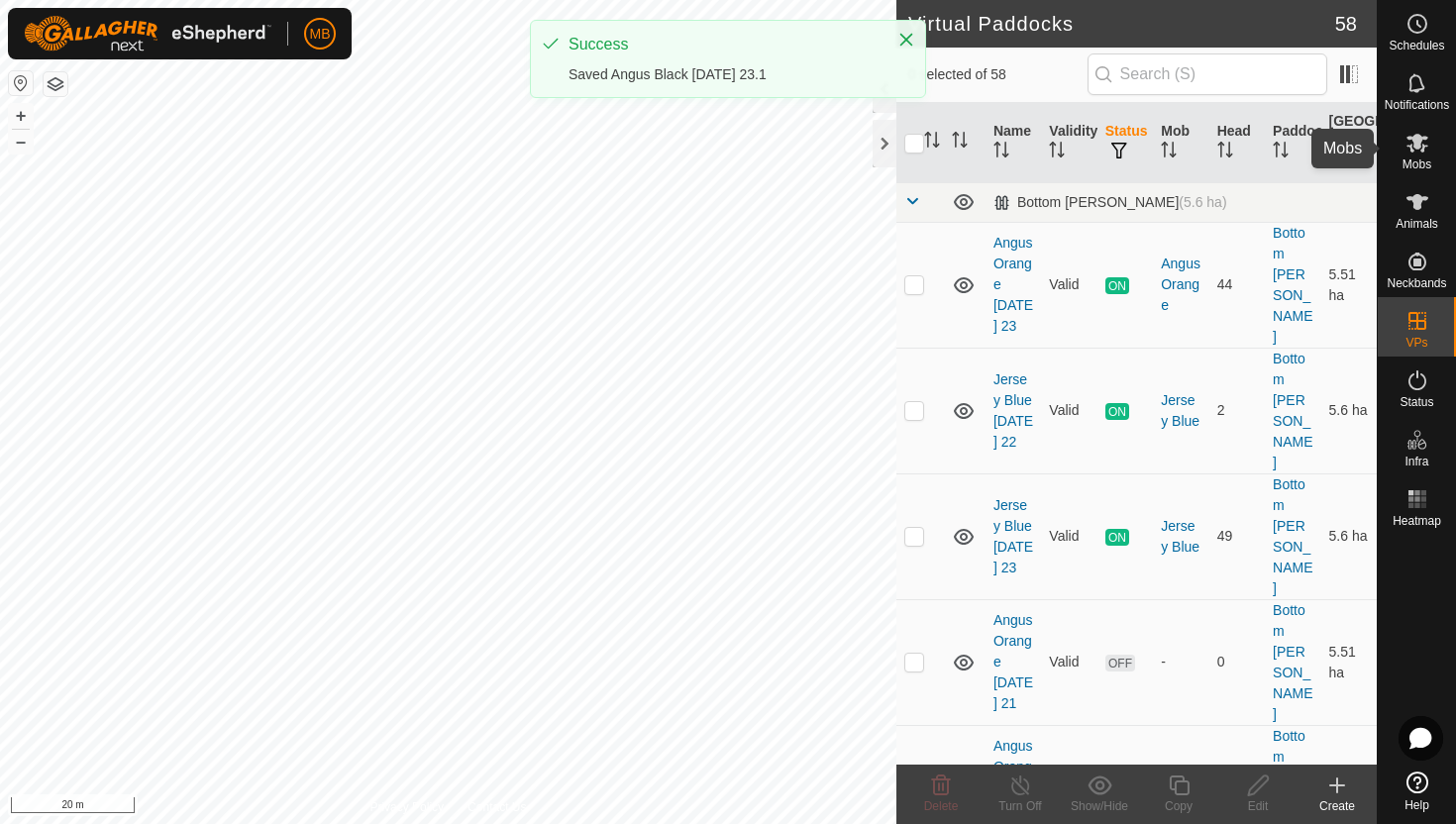 click 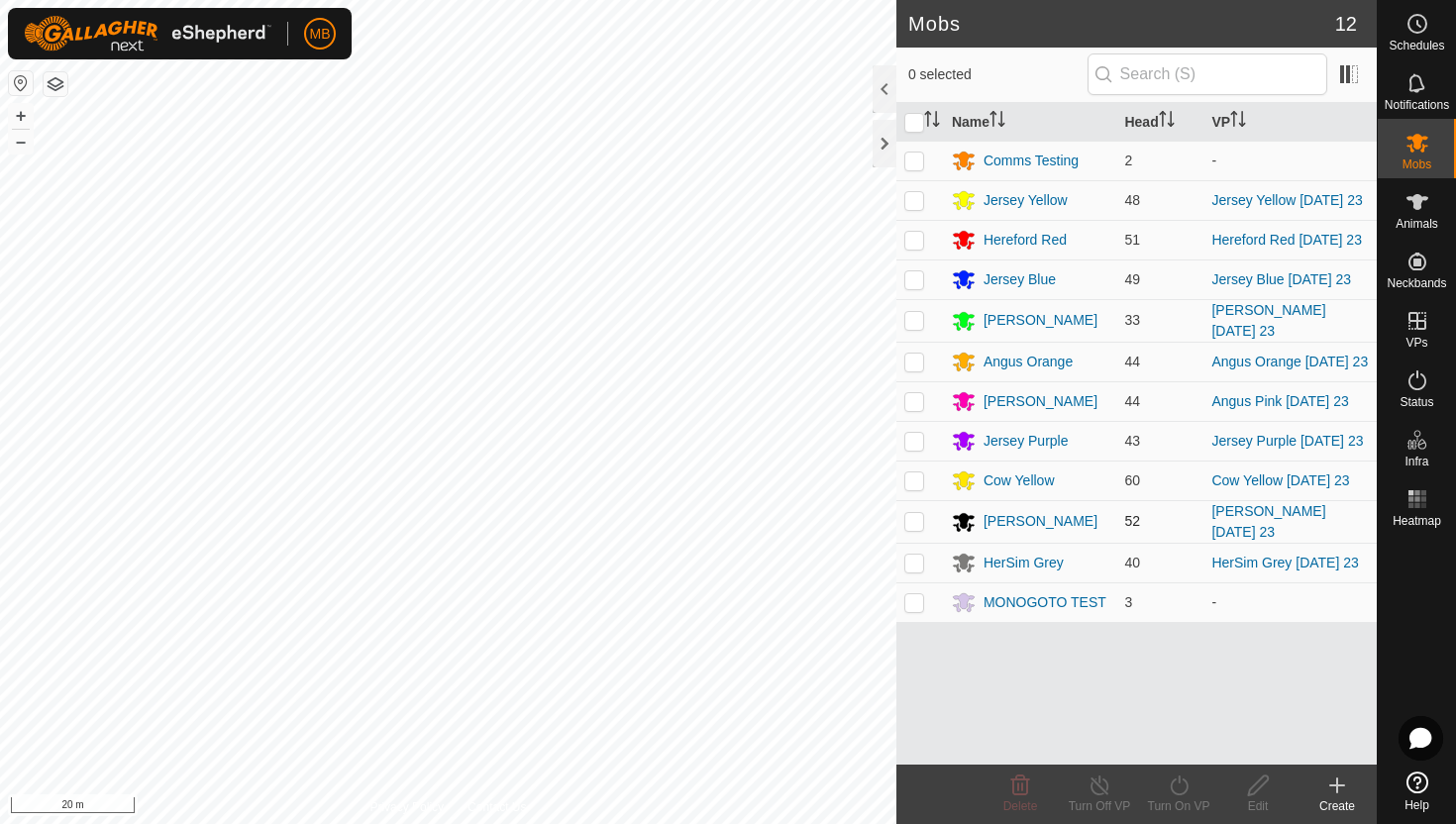 click at bounding box center (914, 521) 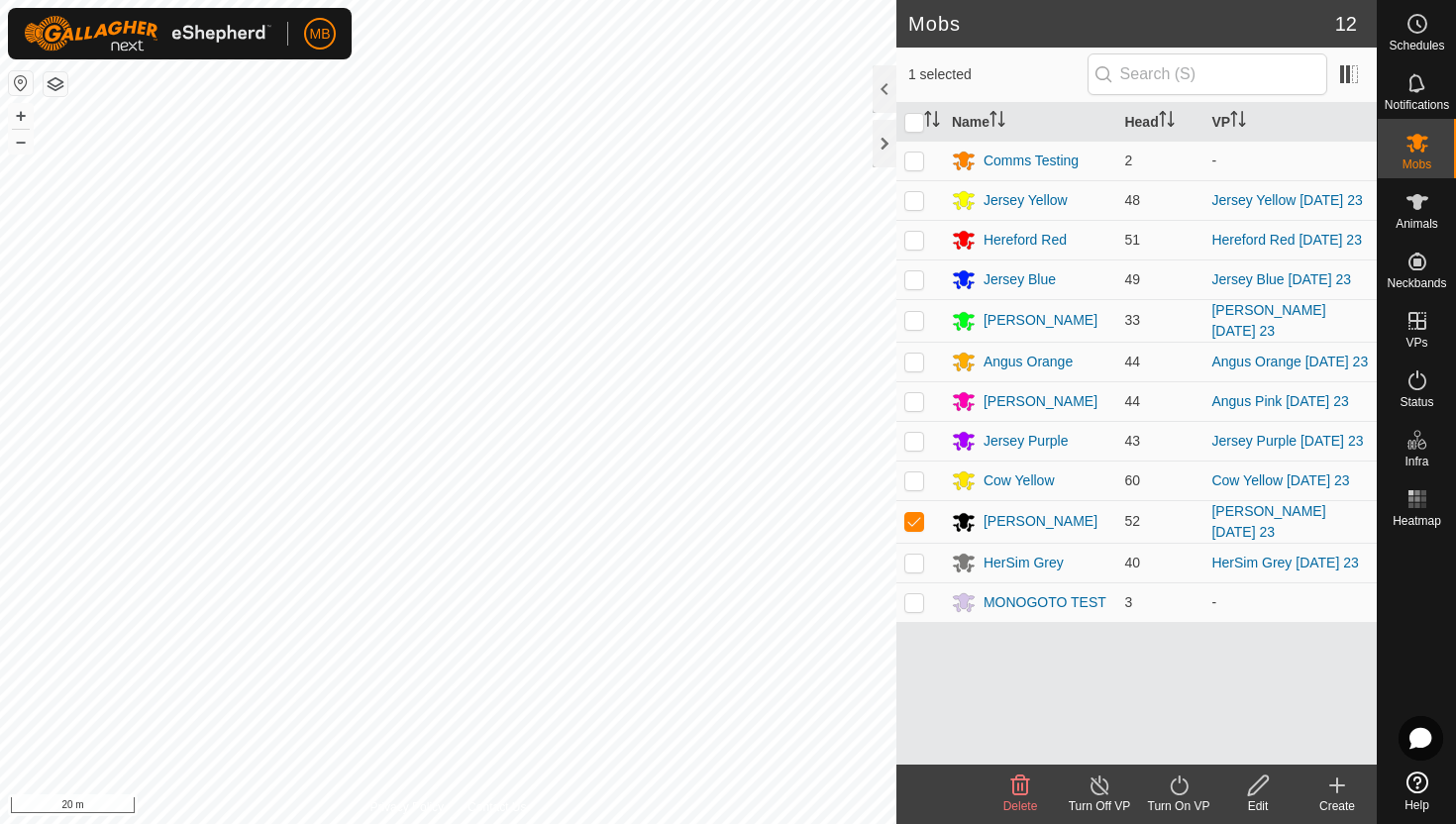 click 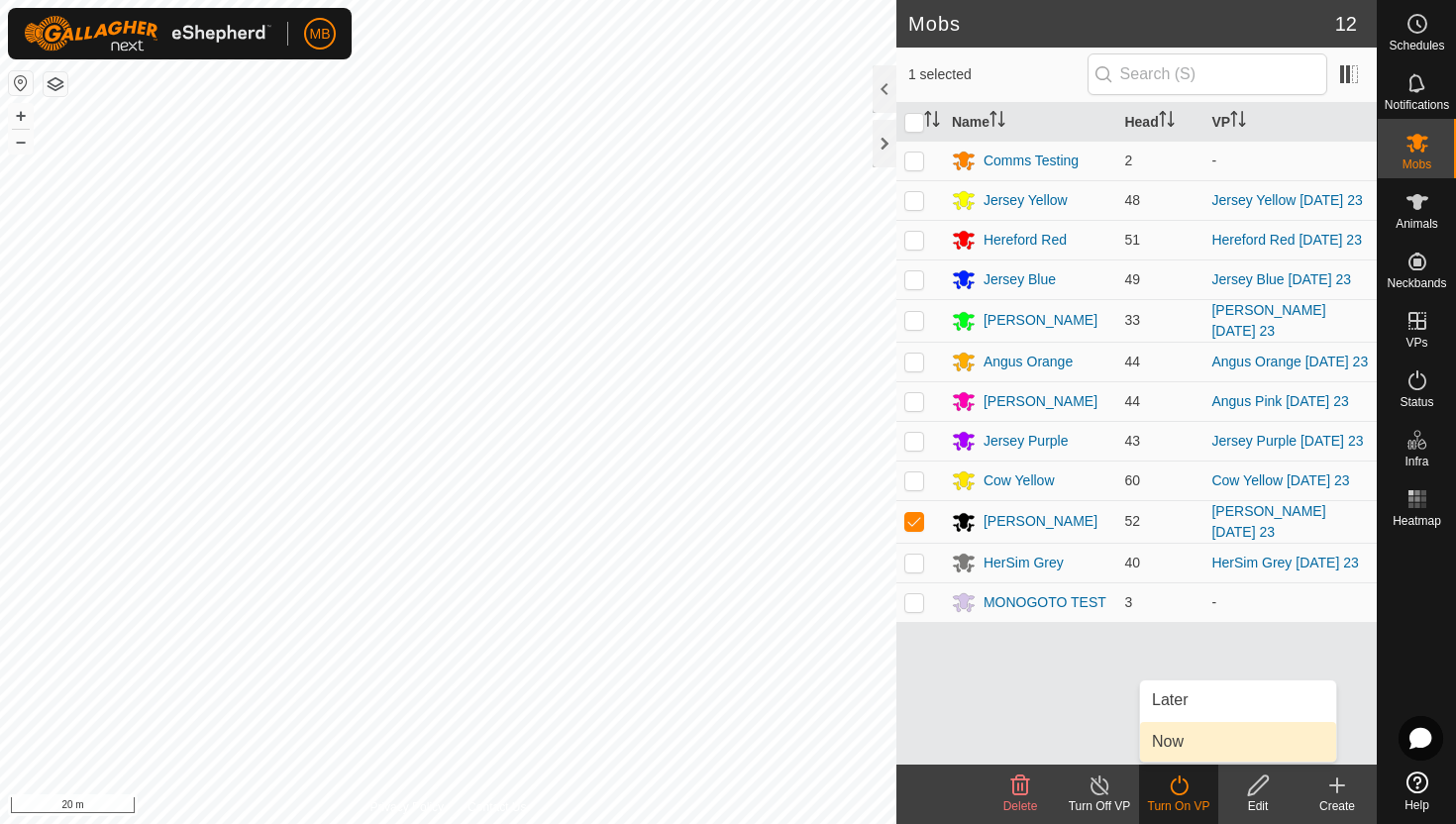 click on "Now" at bounding box center (1238, 742) 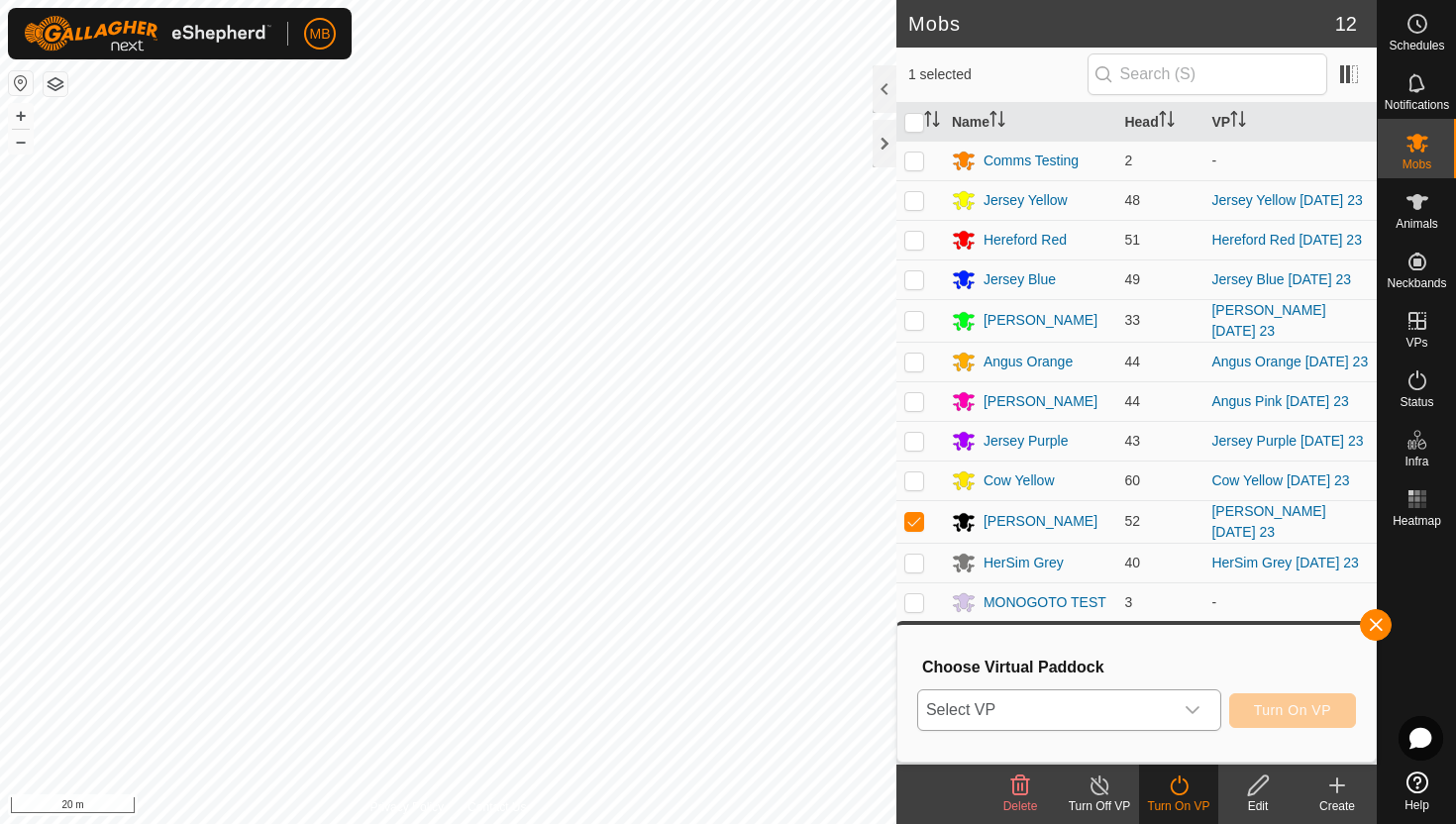 click 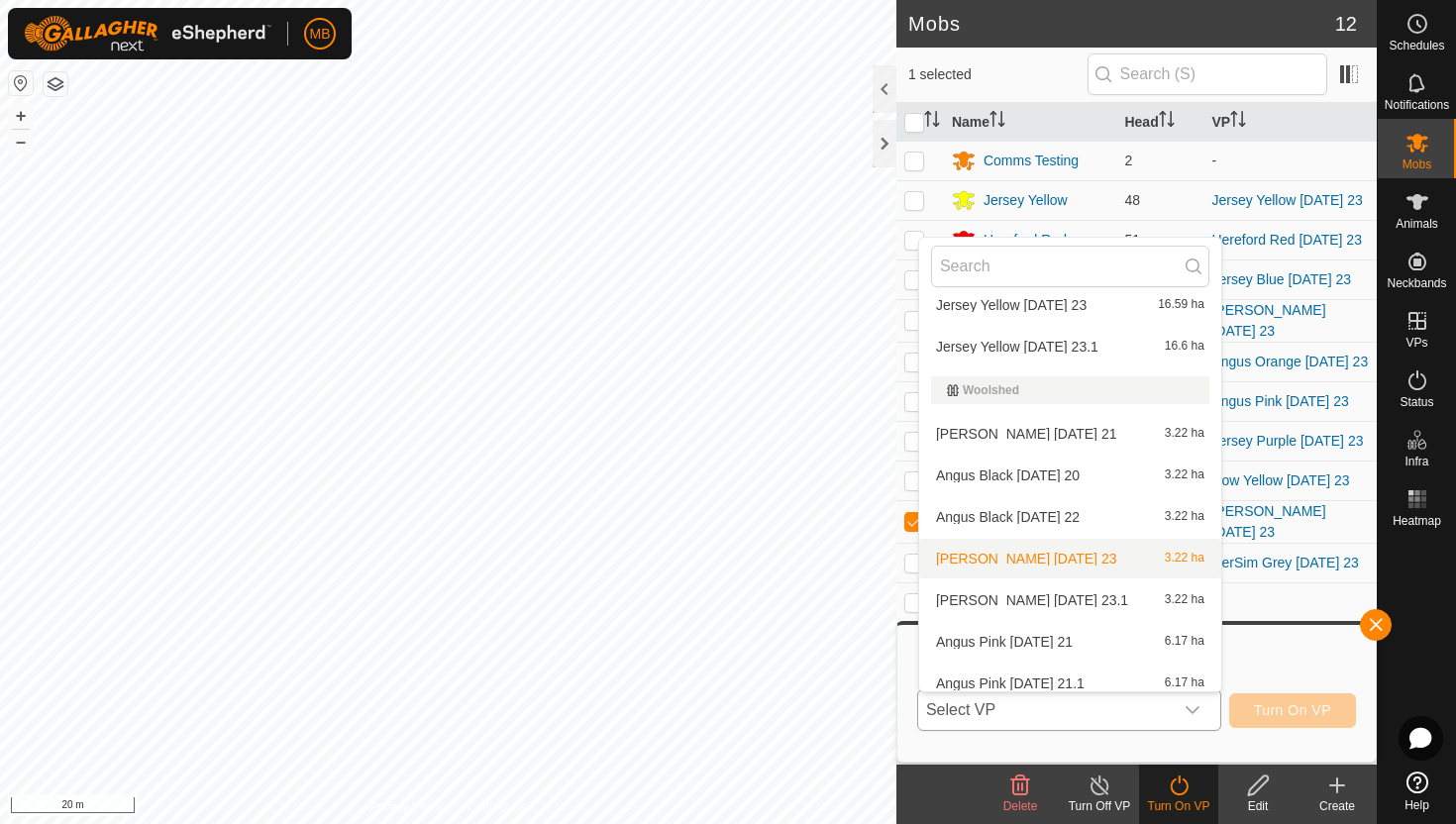 scroll, scrollTop: 1570, scrollLeft: 0, axis: vertical 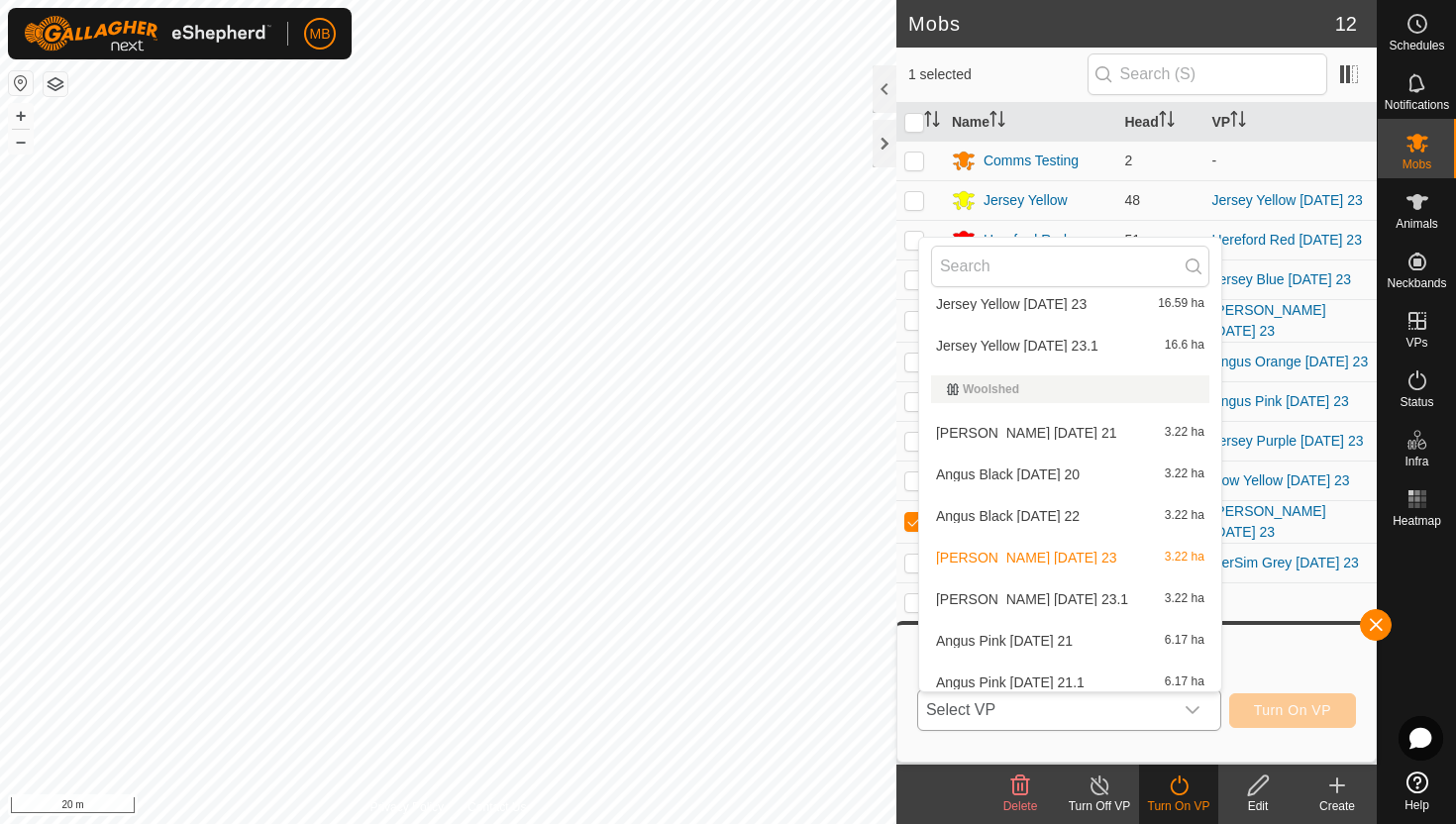 click on "Angus Black Wednesday 23.1  3.22 ha" at bounding box center (1070, 599) 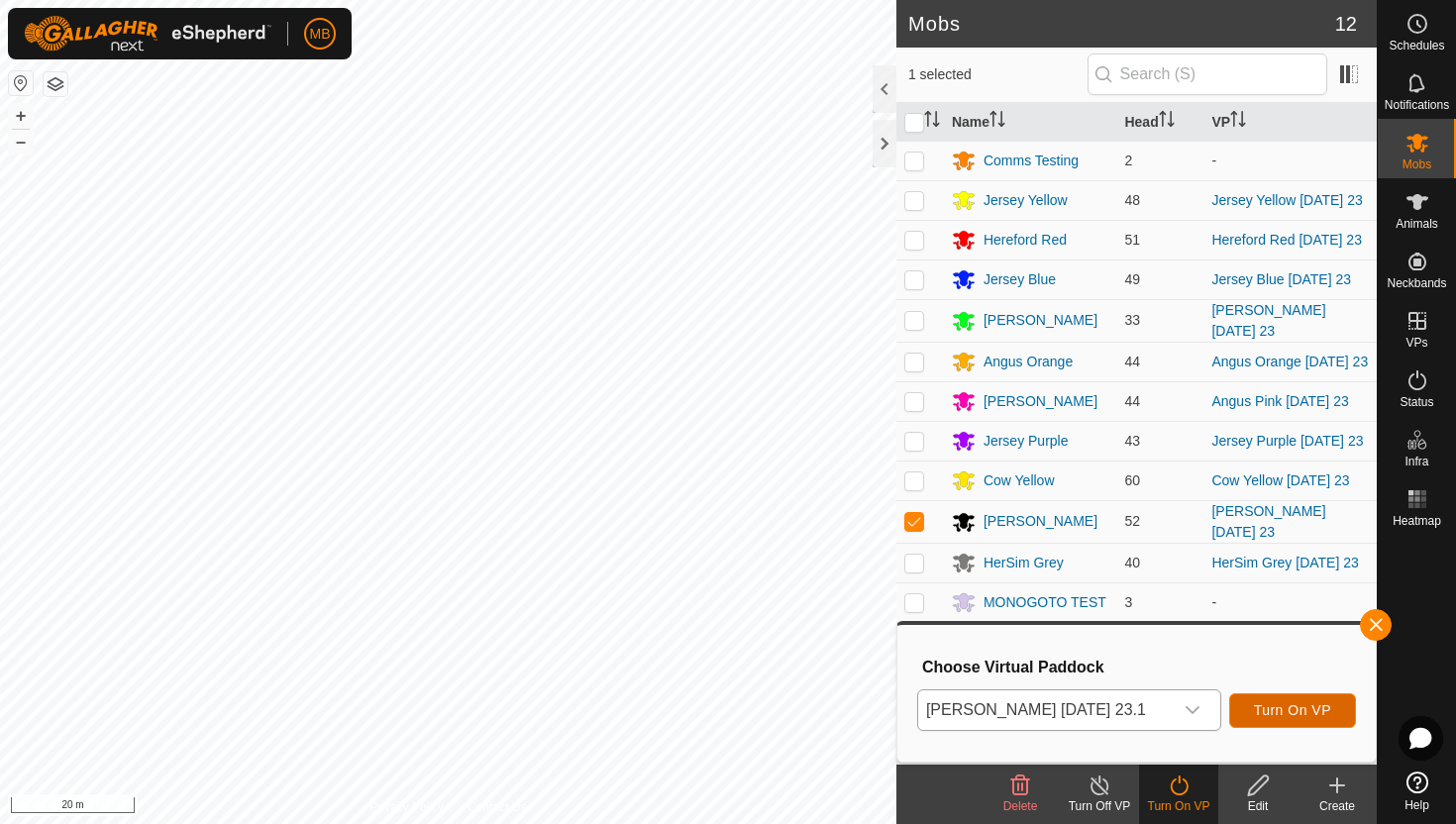 click on "Turn On VP" at bounding box center [1293, 710] 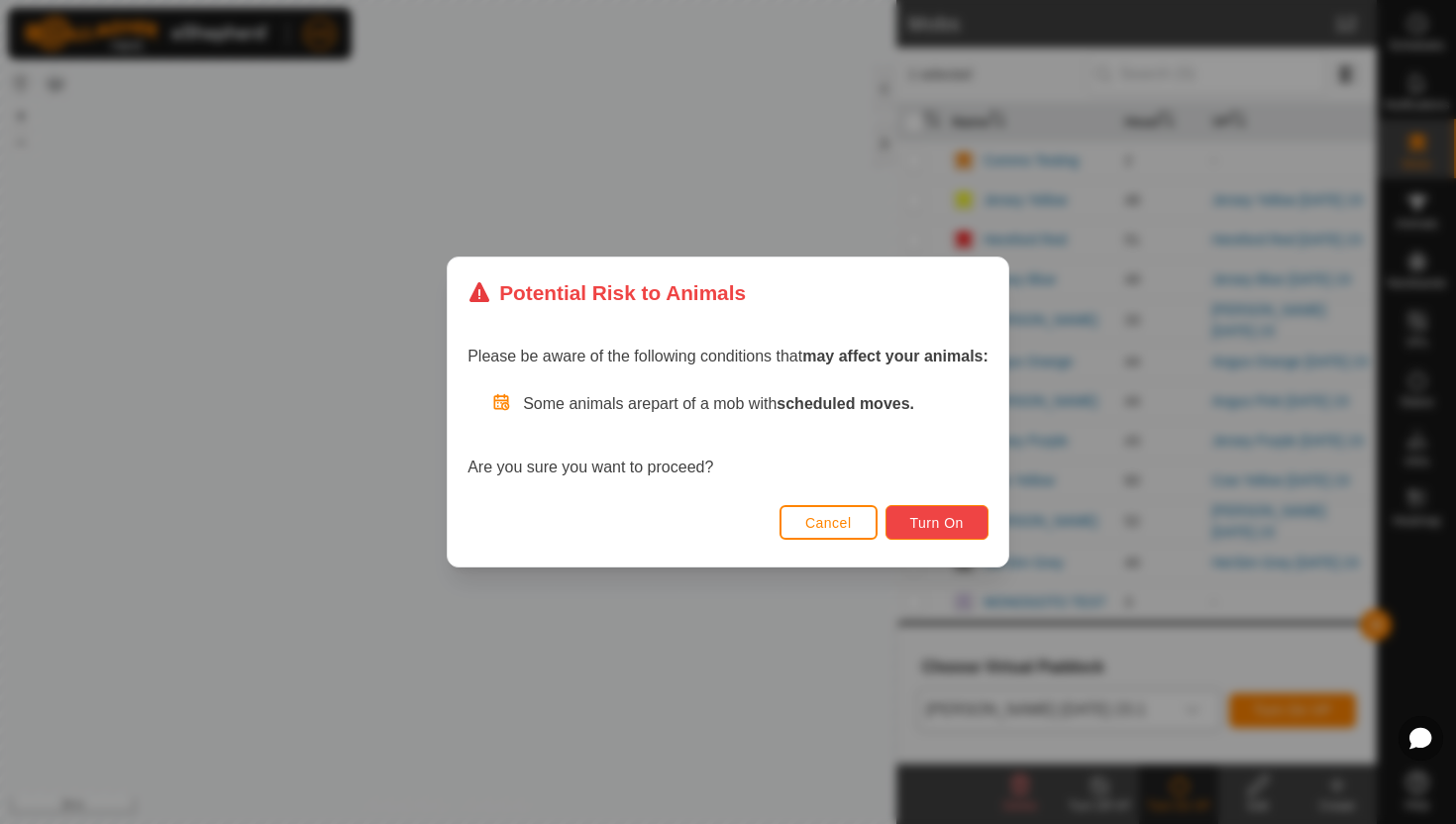 click on "Turn On" at bounding box center (937, 523) 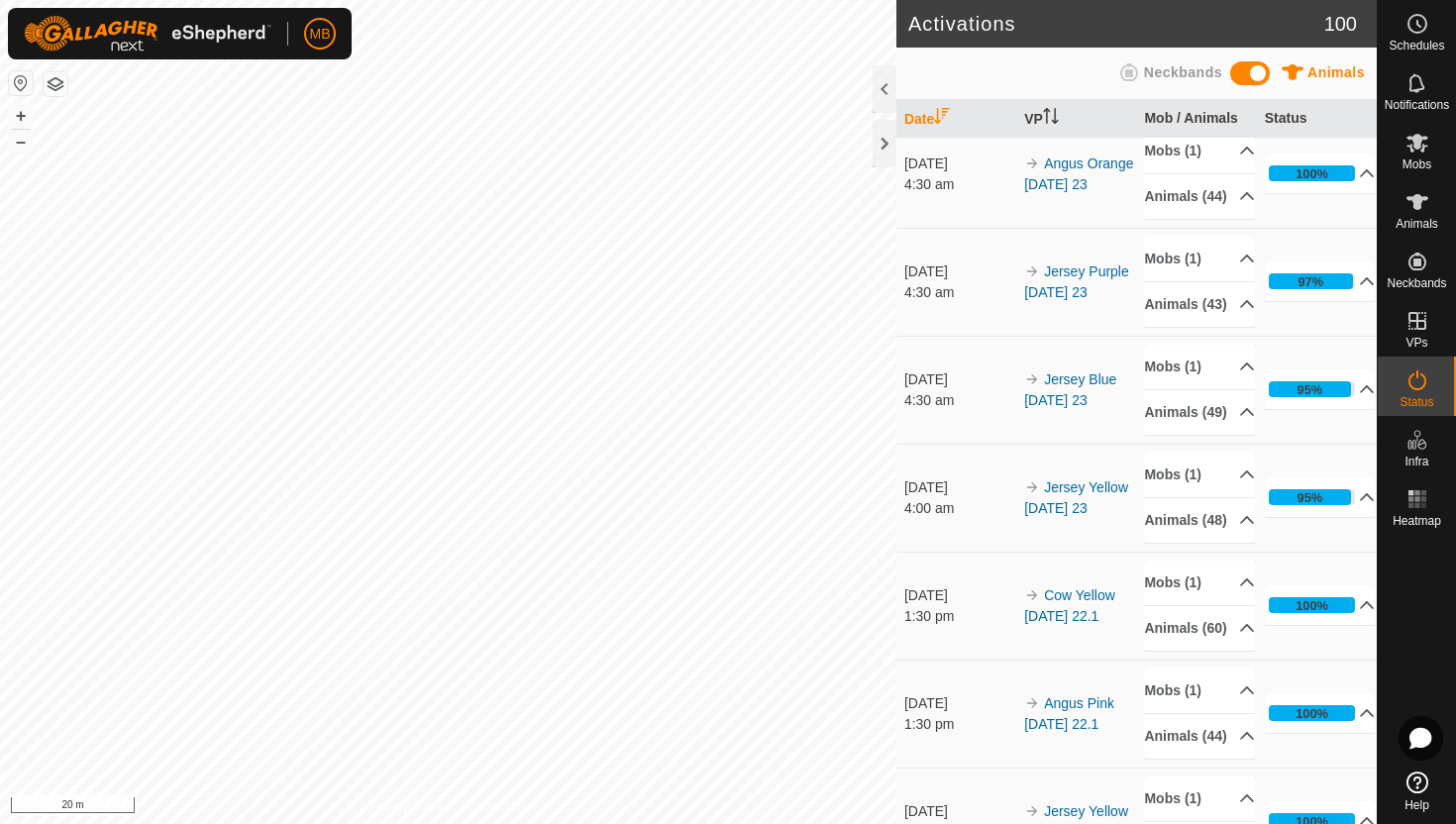 scroll, scrollTop: 0, scrollLeft: 0, axis: both 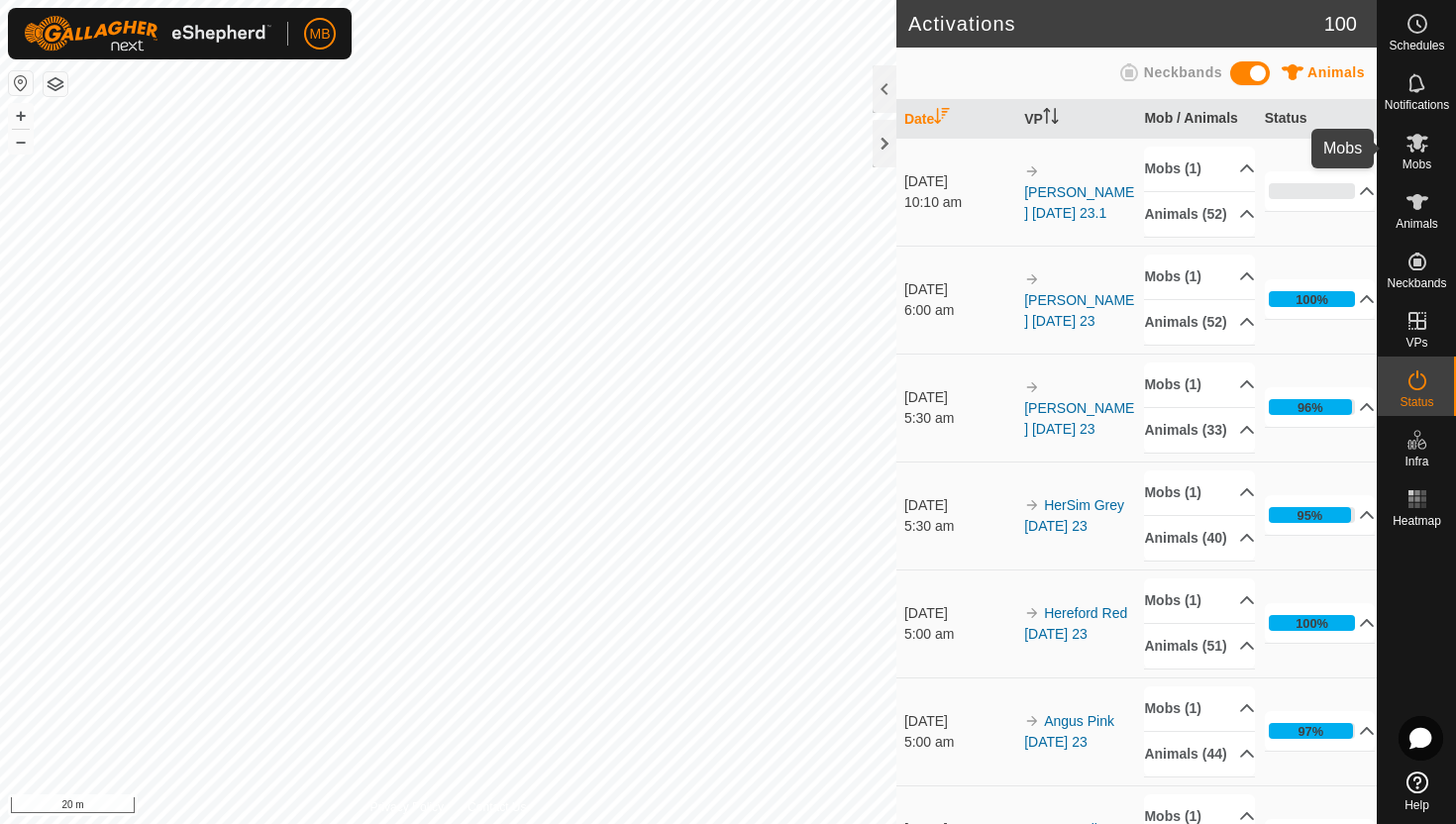 click 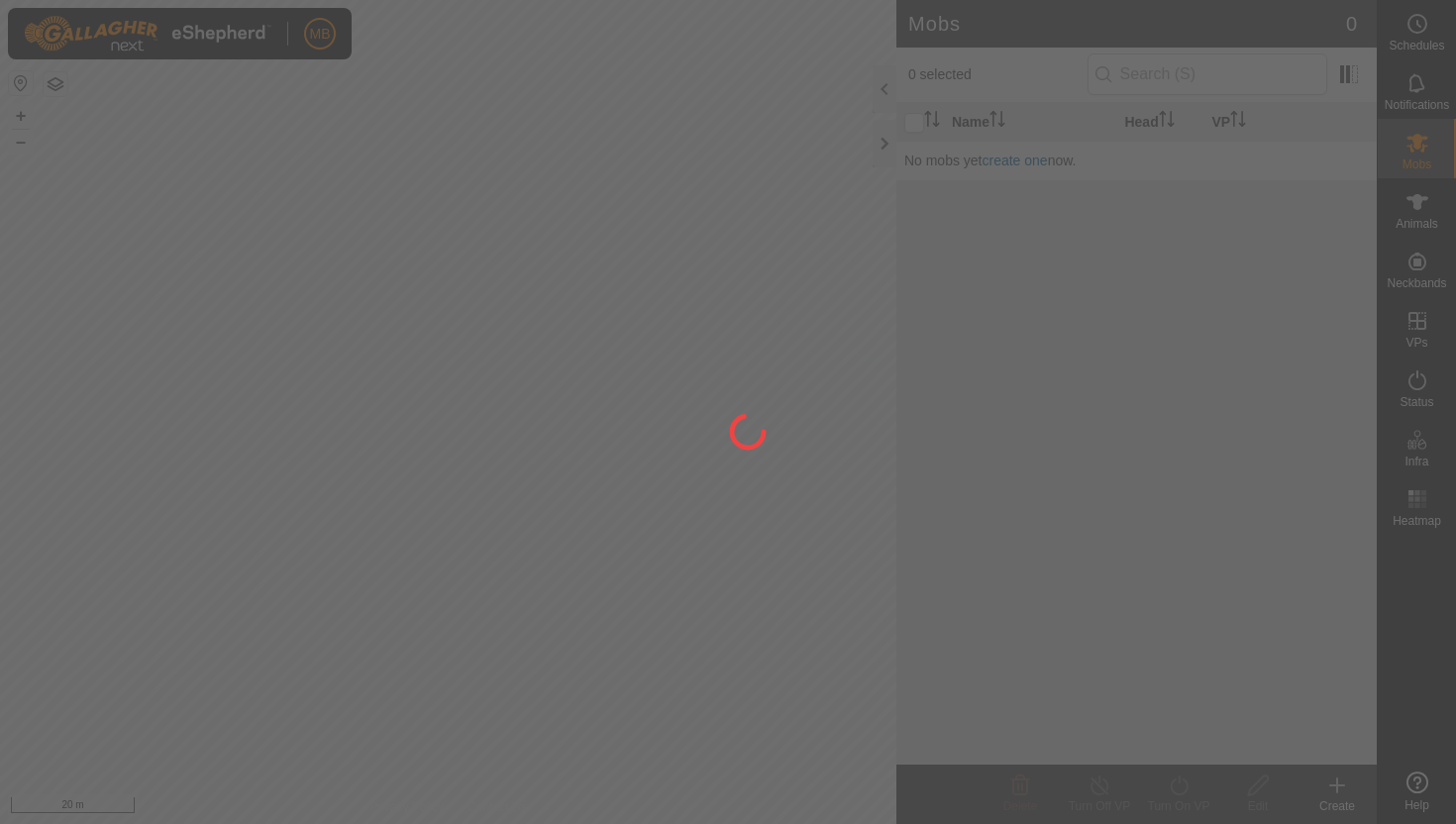 scroll, scrollTop: 0, scrollLeft: 0, axis: both 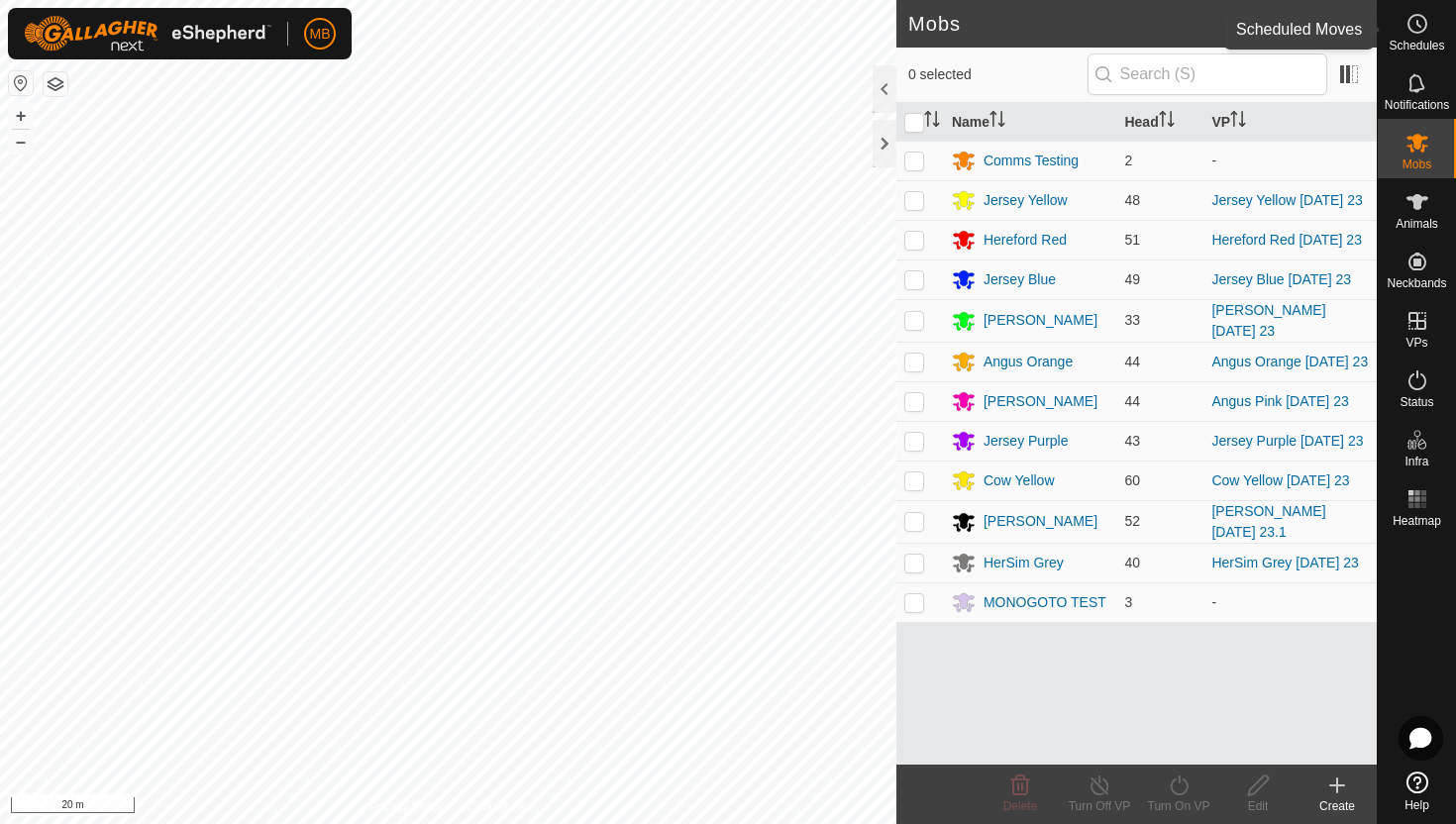 click 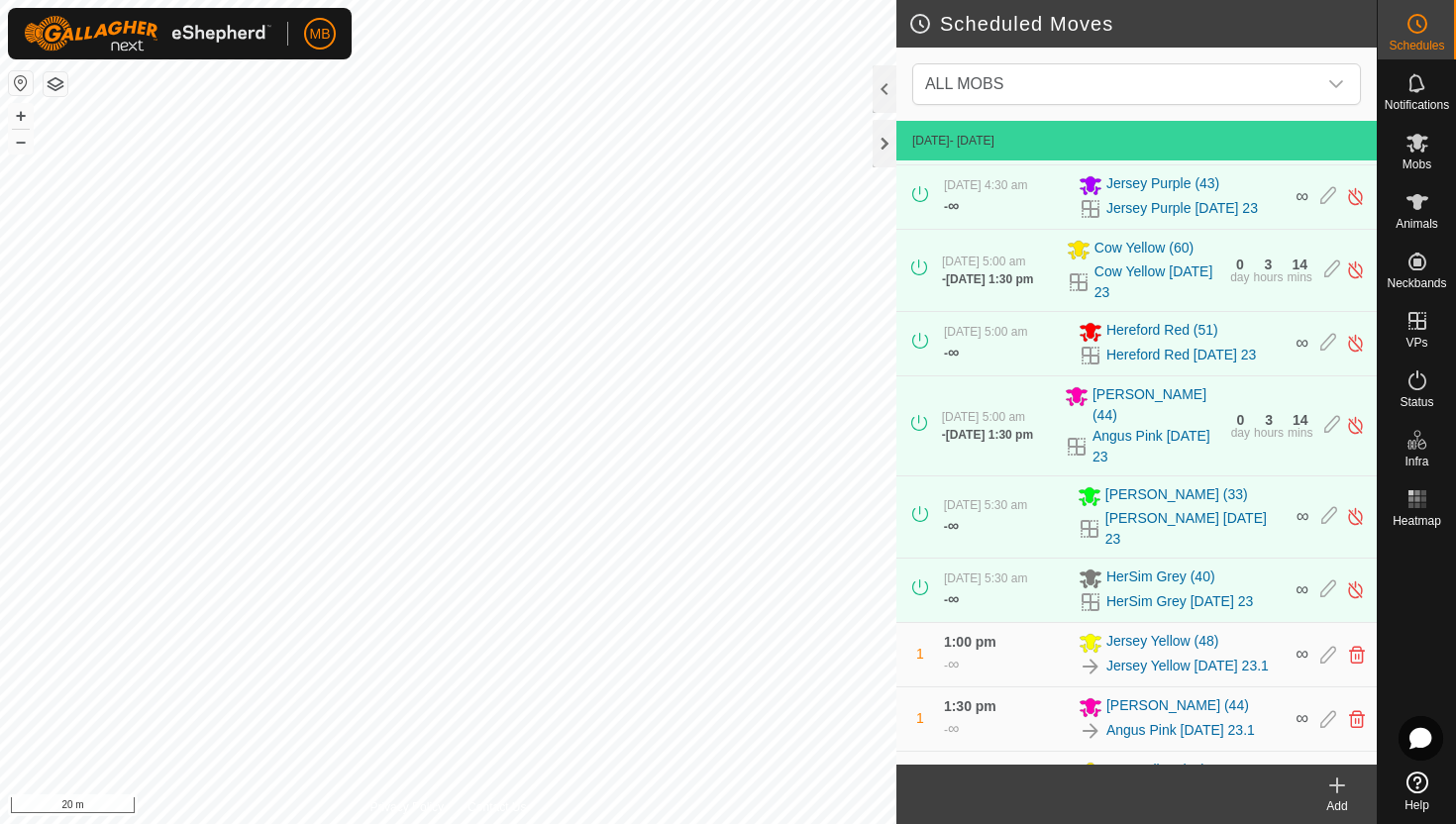 scroll, scrollTop: 364, scrollLeft: 0, axis: vertical 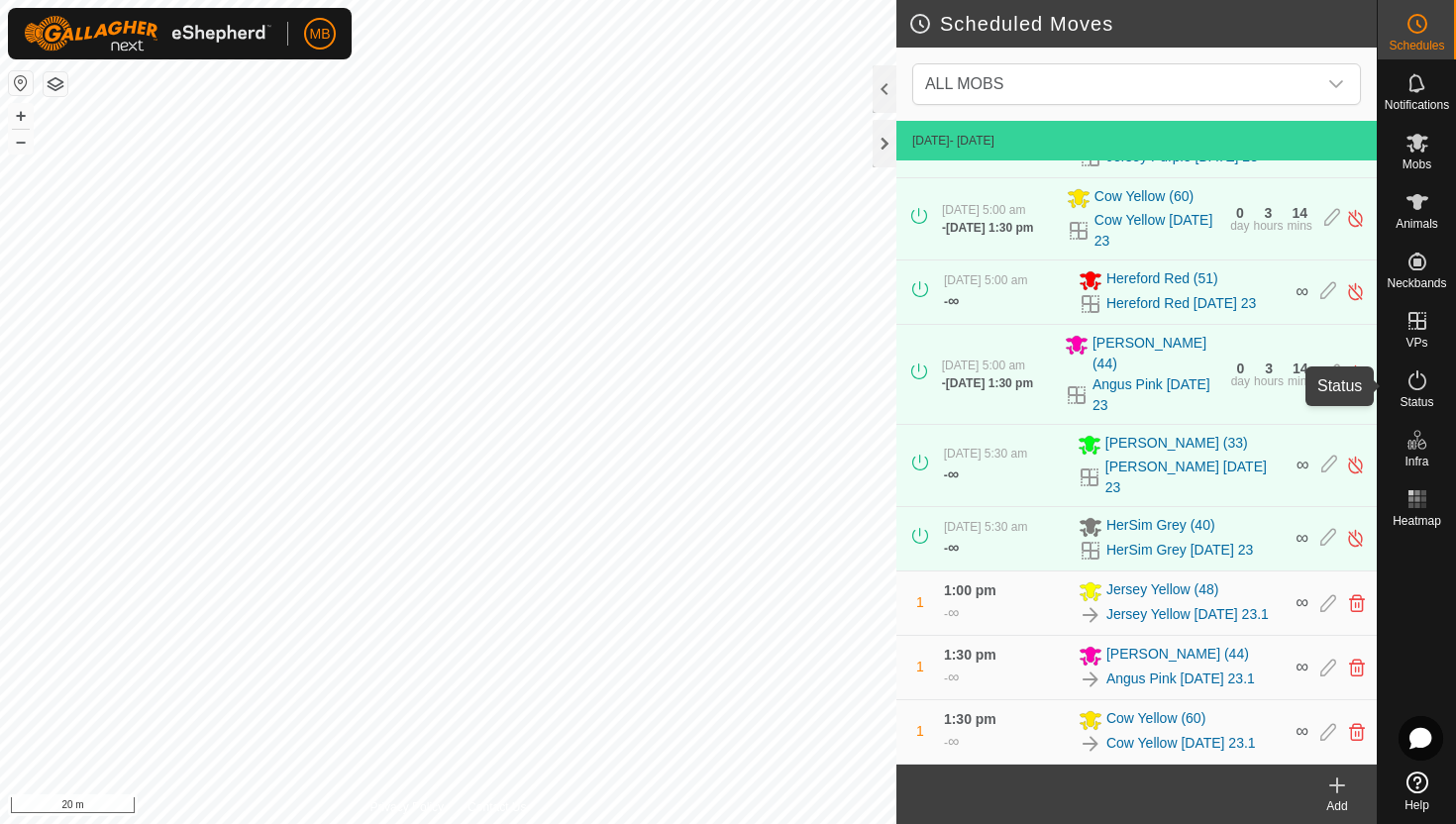 click 